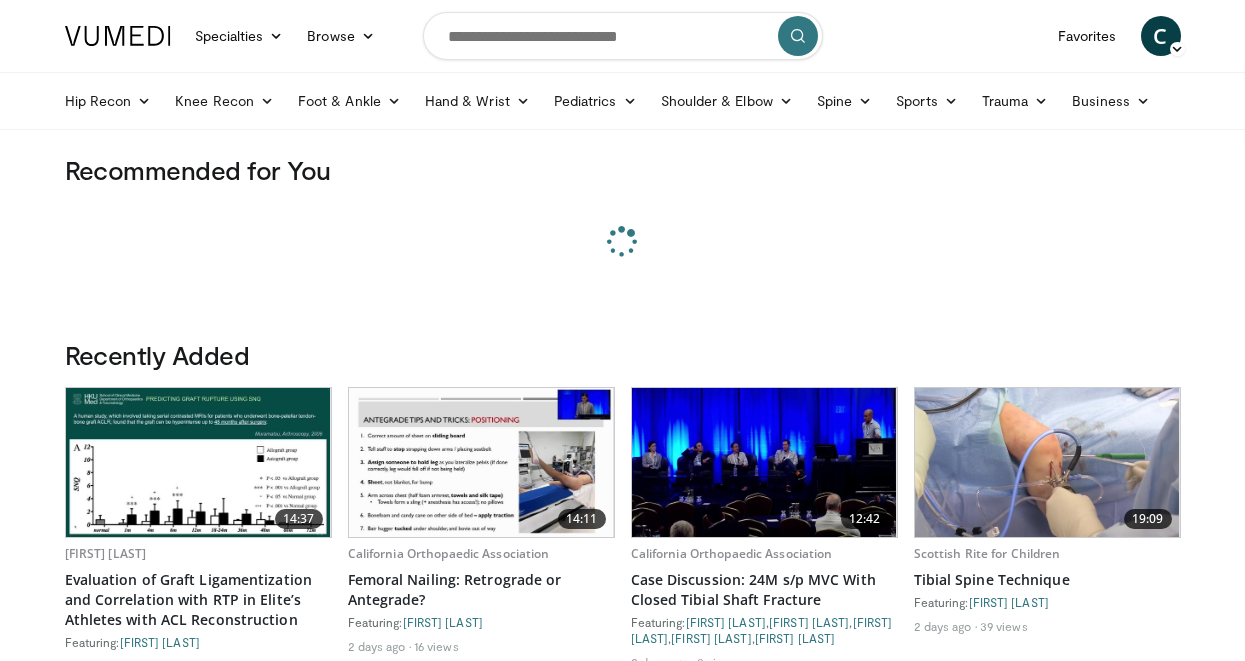 scroll, scrollTop: 0, scrollLeft: 0, axis: both 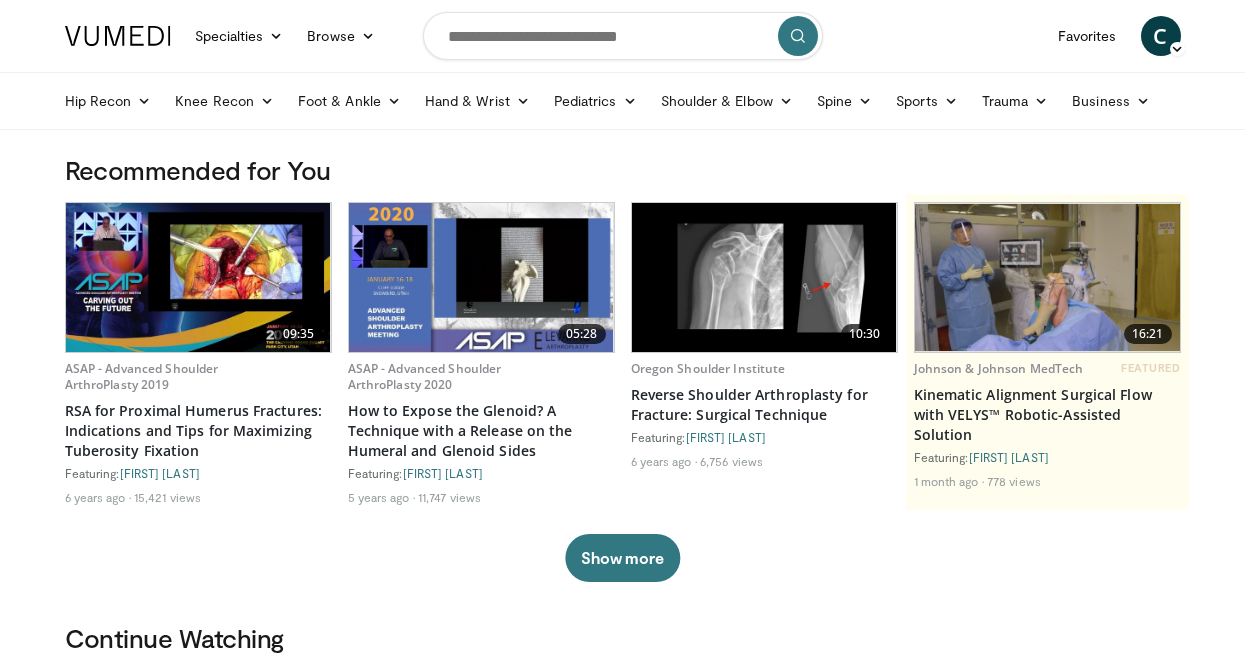 click at bounding box center (623, 36) 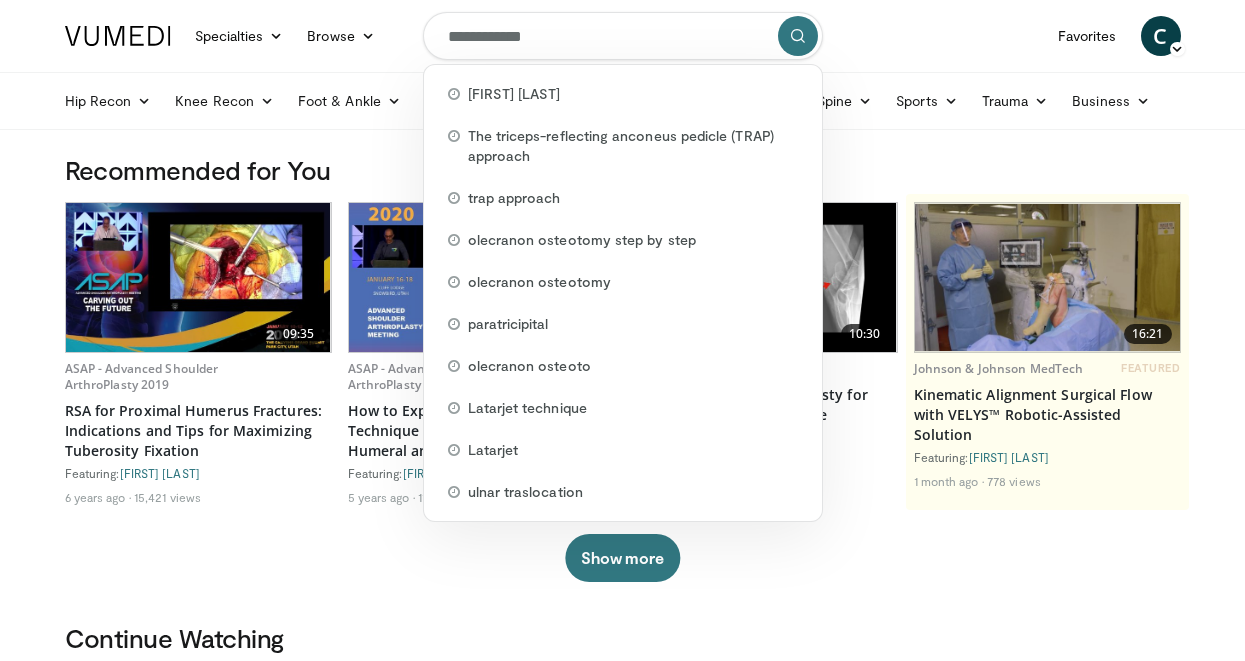 type on "**********" 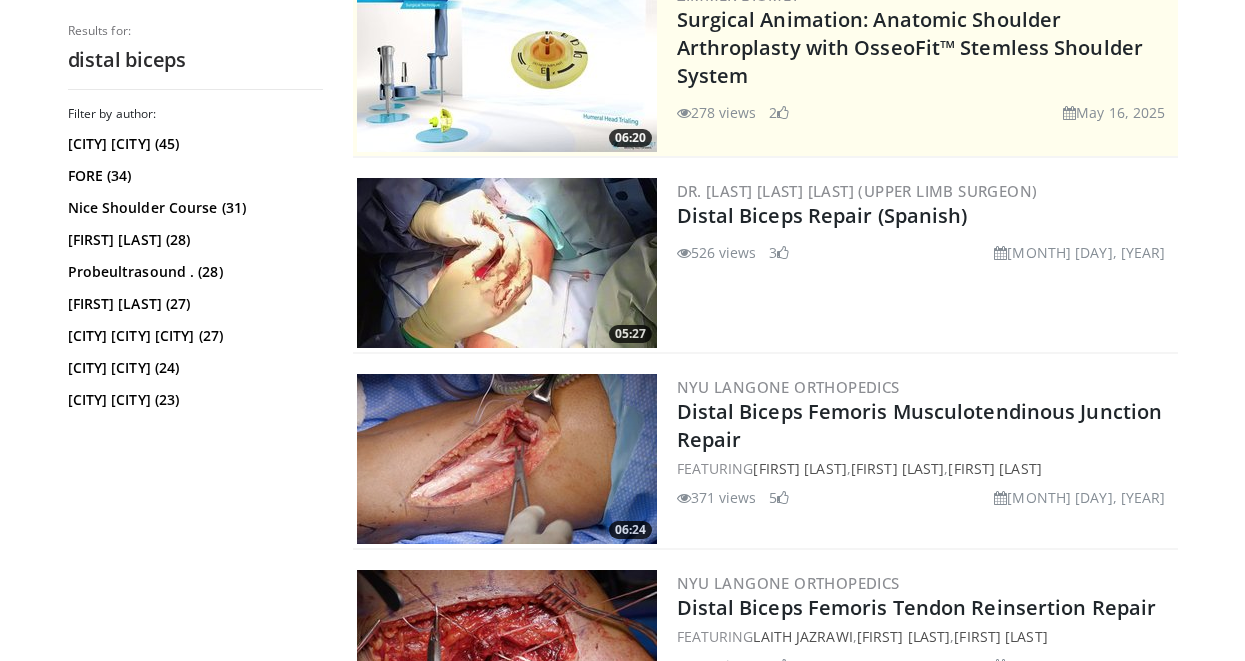 scroll, scrollTop: 441, scrollLeft: 0, axis: vertical 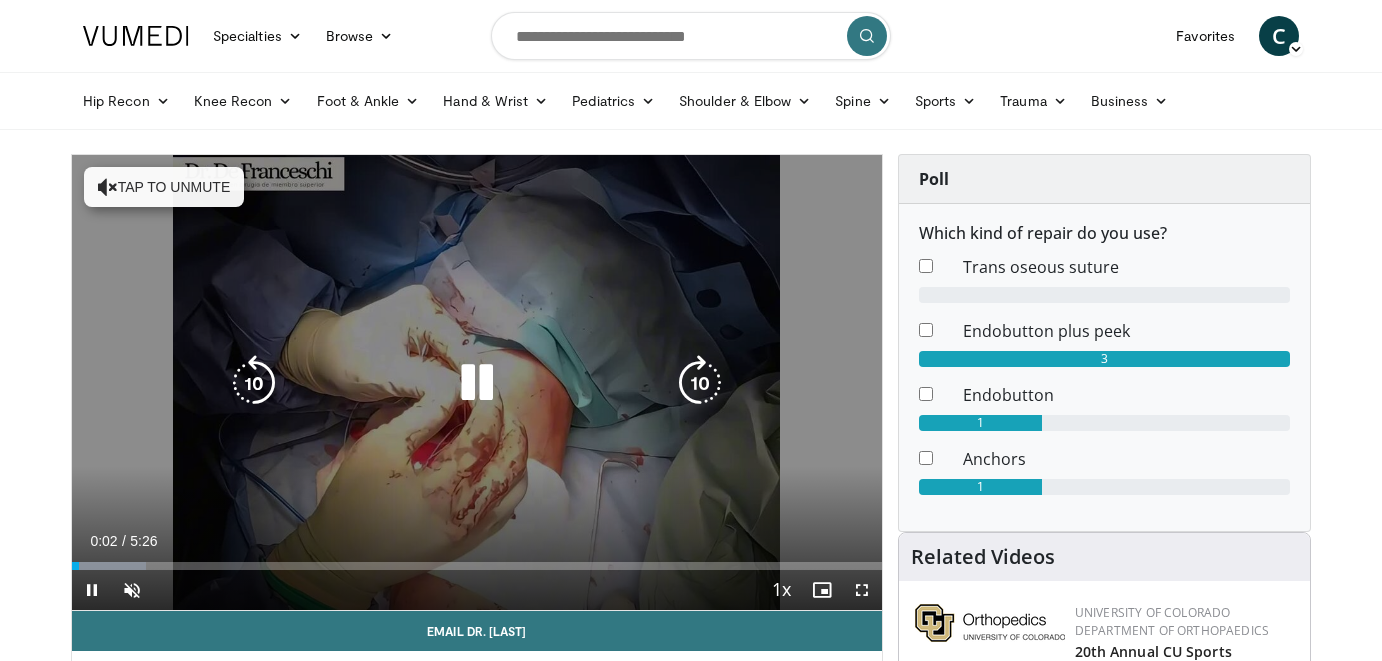 click at bounding box center (477, 383) 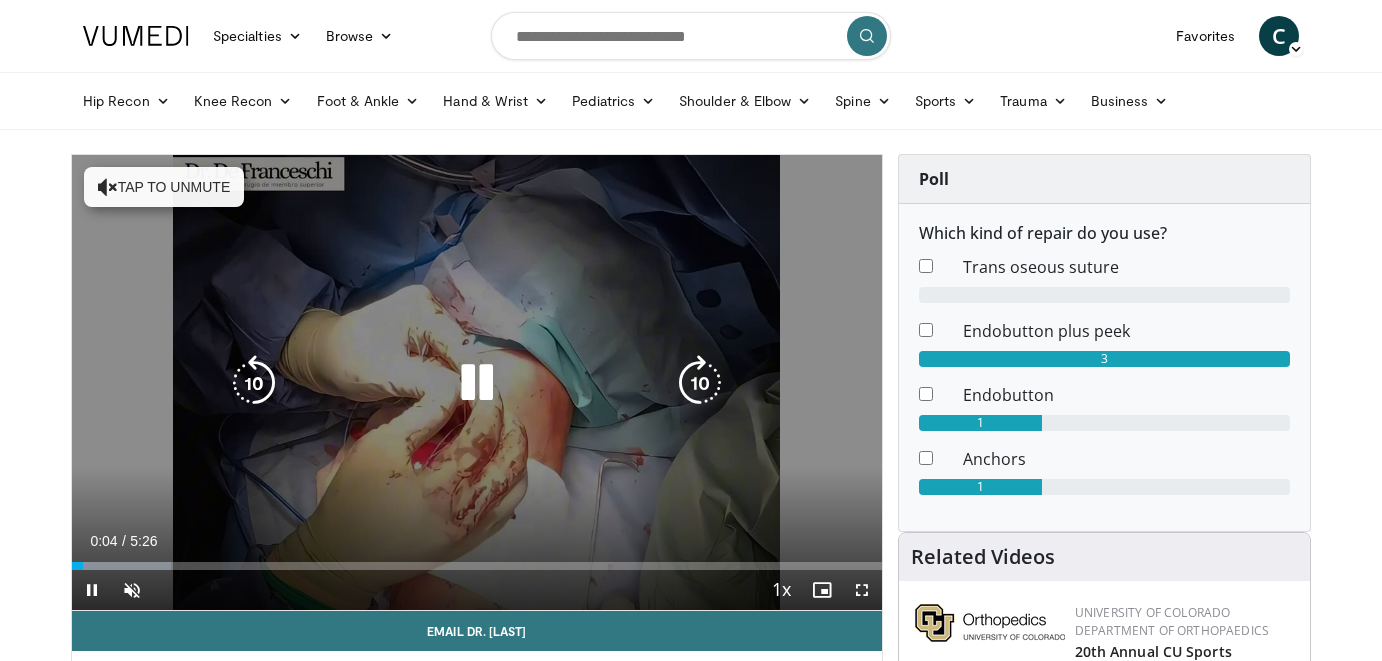 click on "10 seconds
Tap to unmute" at bounding box center [477, 382] 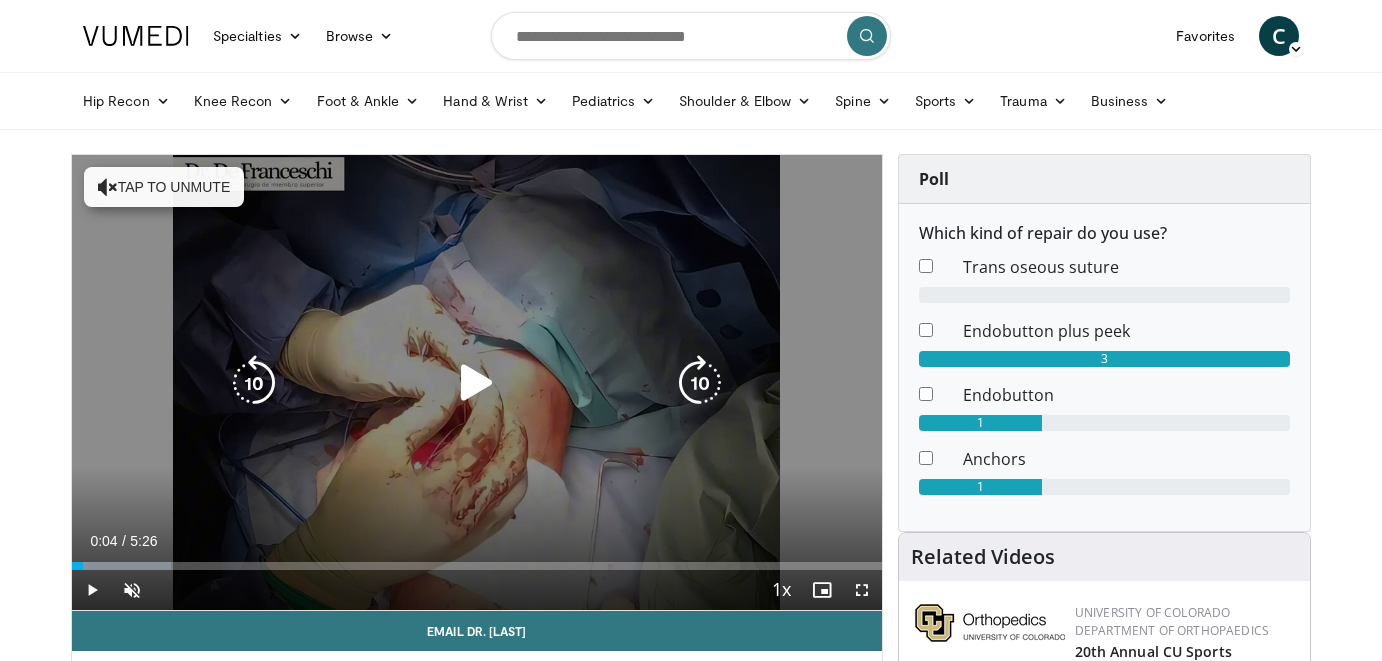 click on "10 seconds
Tap to unmute" at bounding box center (477, 382) 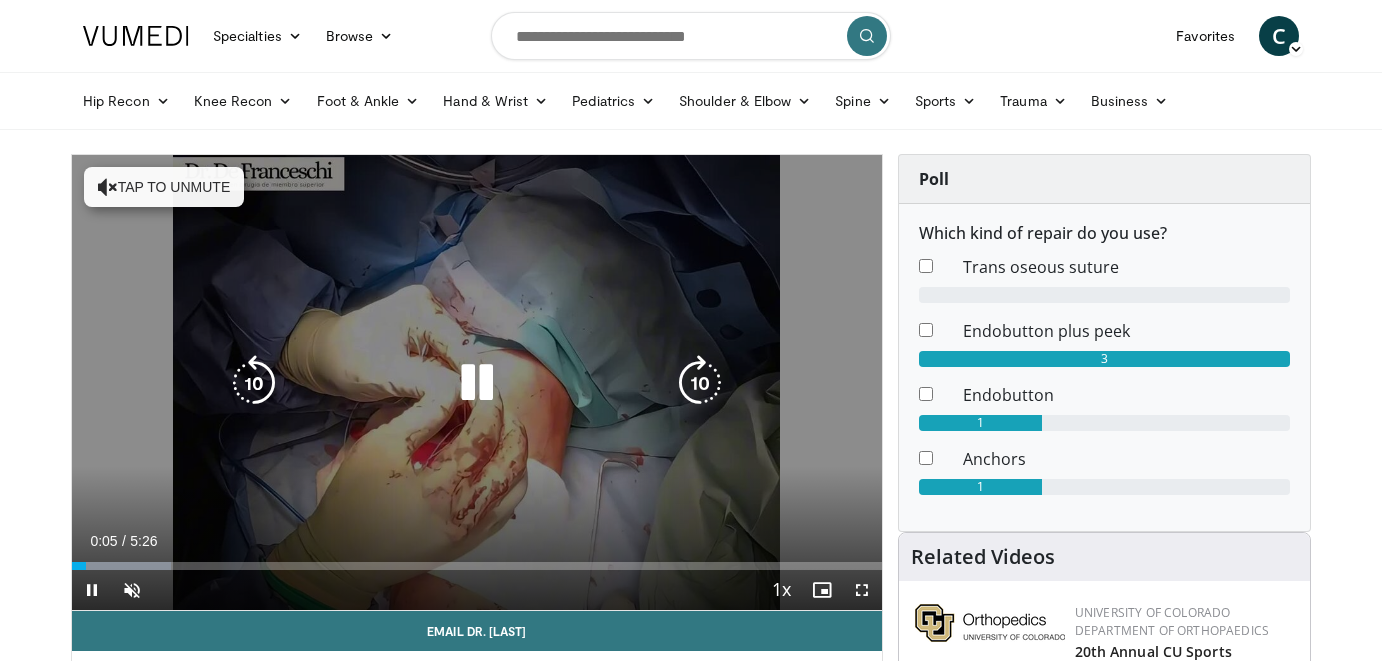scroll, scrollTop: 14, scrollLeft: 0, axis: vertical 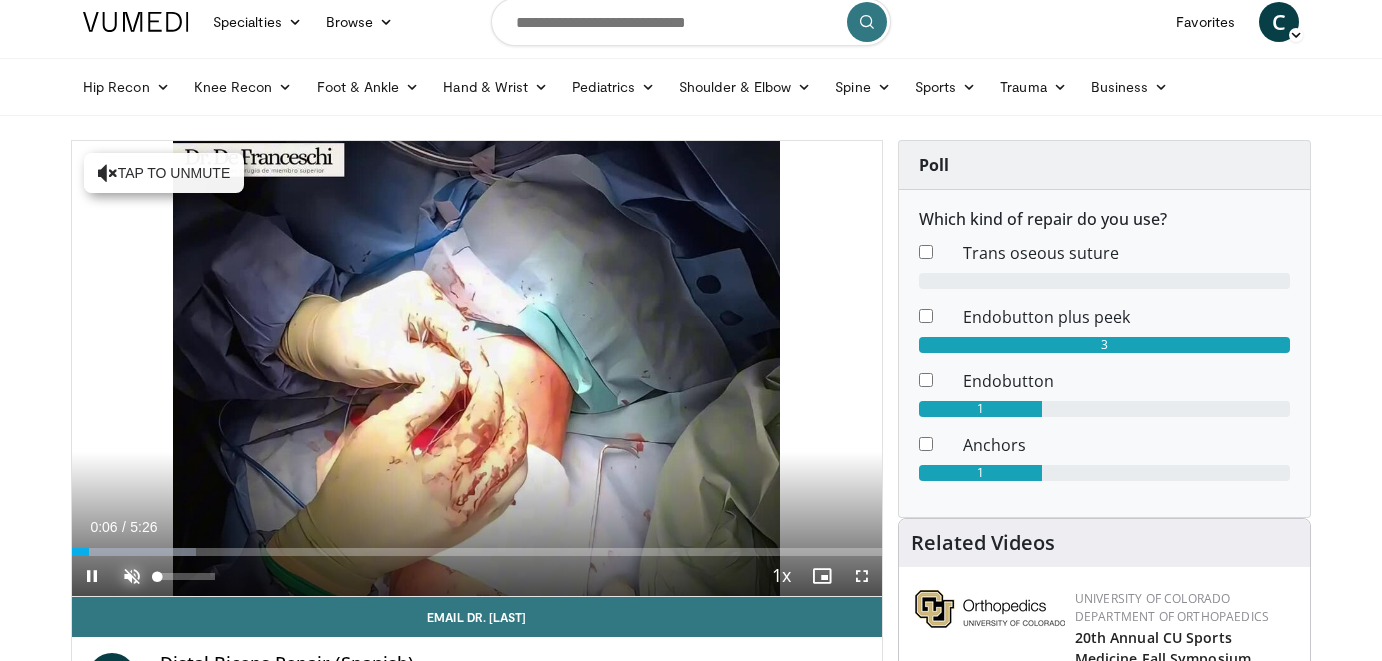click at bounding box center [132, 576] 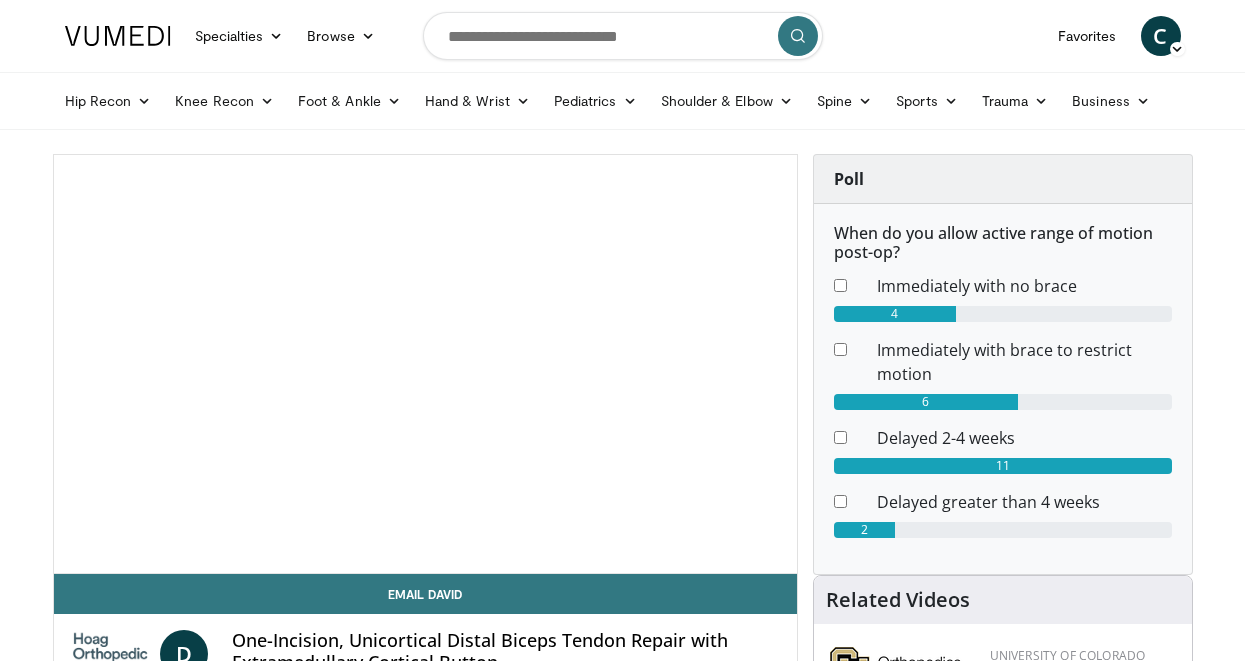 scroll, scrollTop: 0, scrollLeft: 0, axis: both 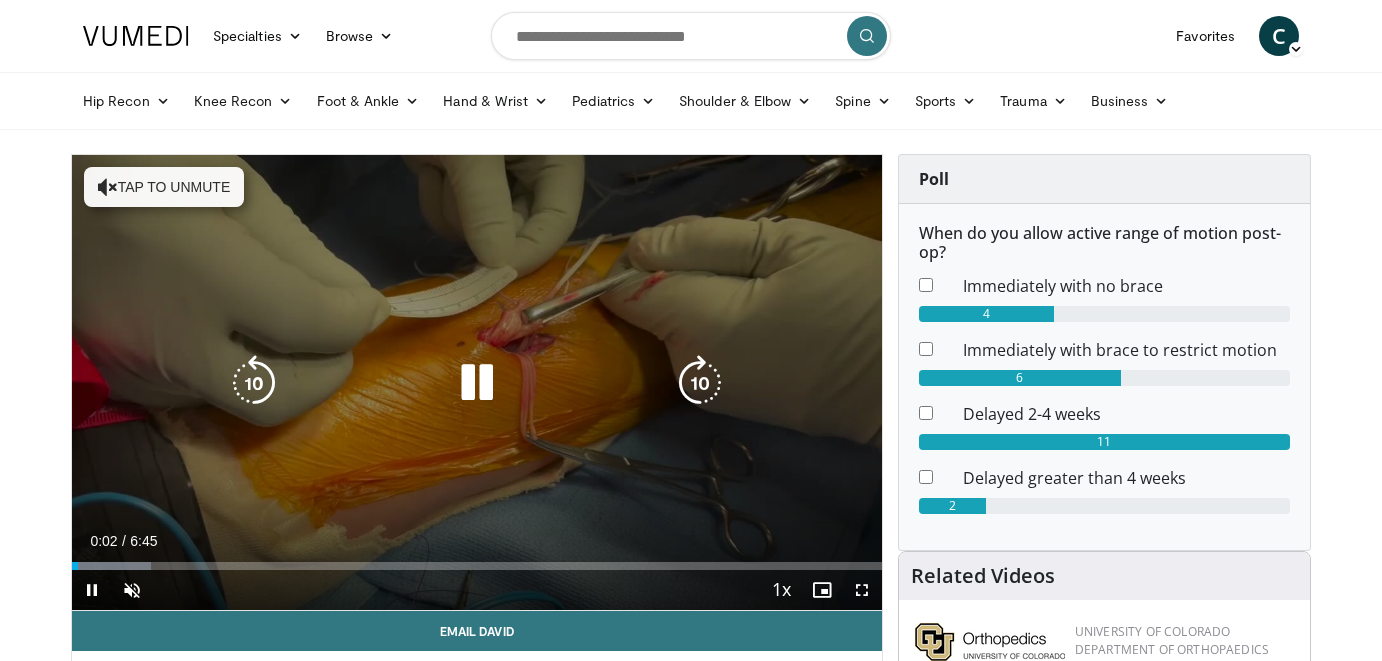 click on "10 seconds
Tap to unmute" at bounding box center [477, 382] 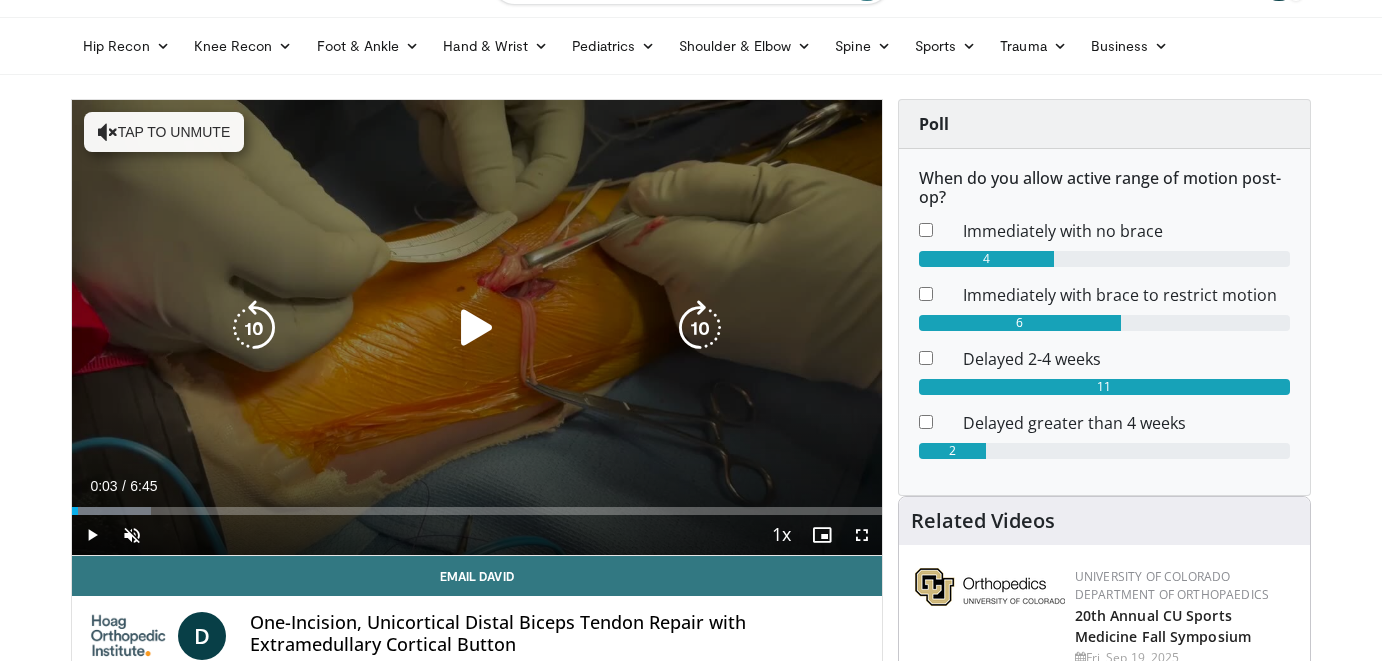 scroll, scrollTop: 68, scrollLeft: 0, axis: vertical 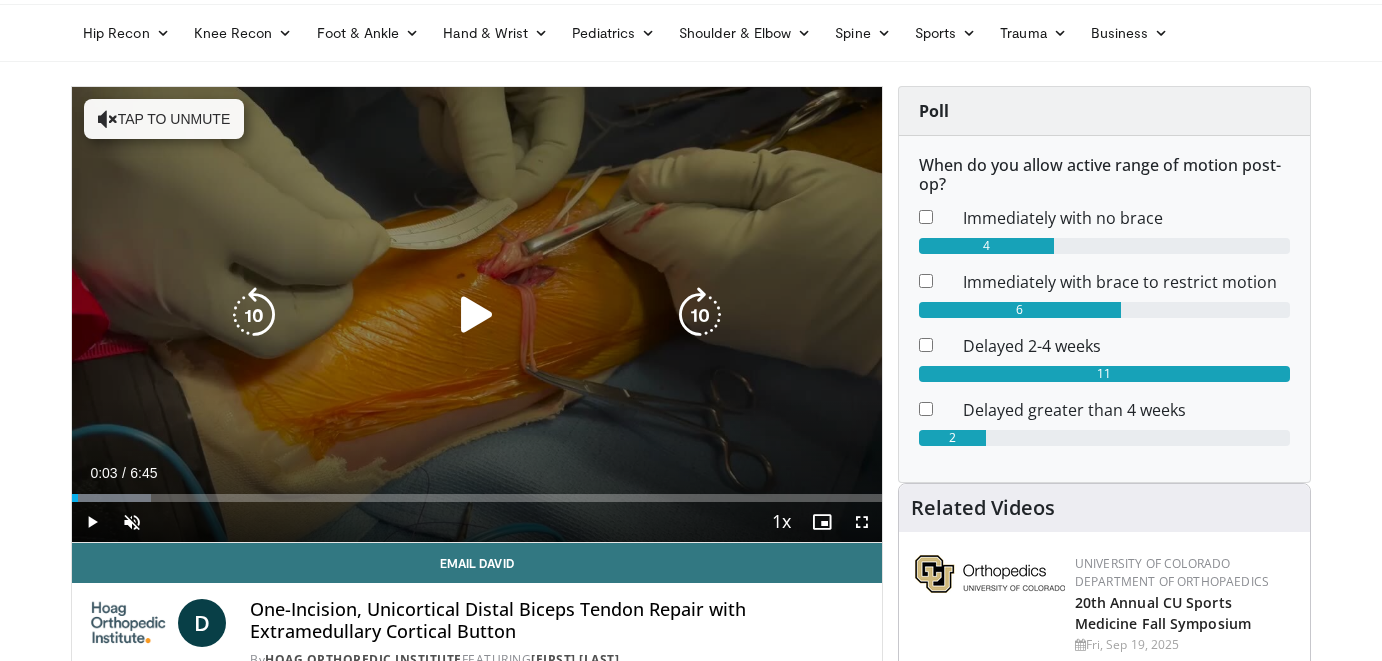 click on "10 seconds
Tap to unmute" at bounding box center [477, 314] 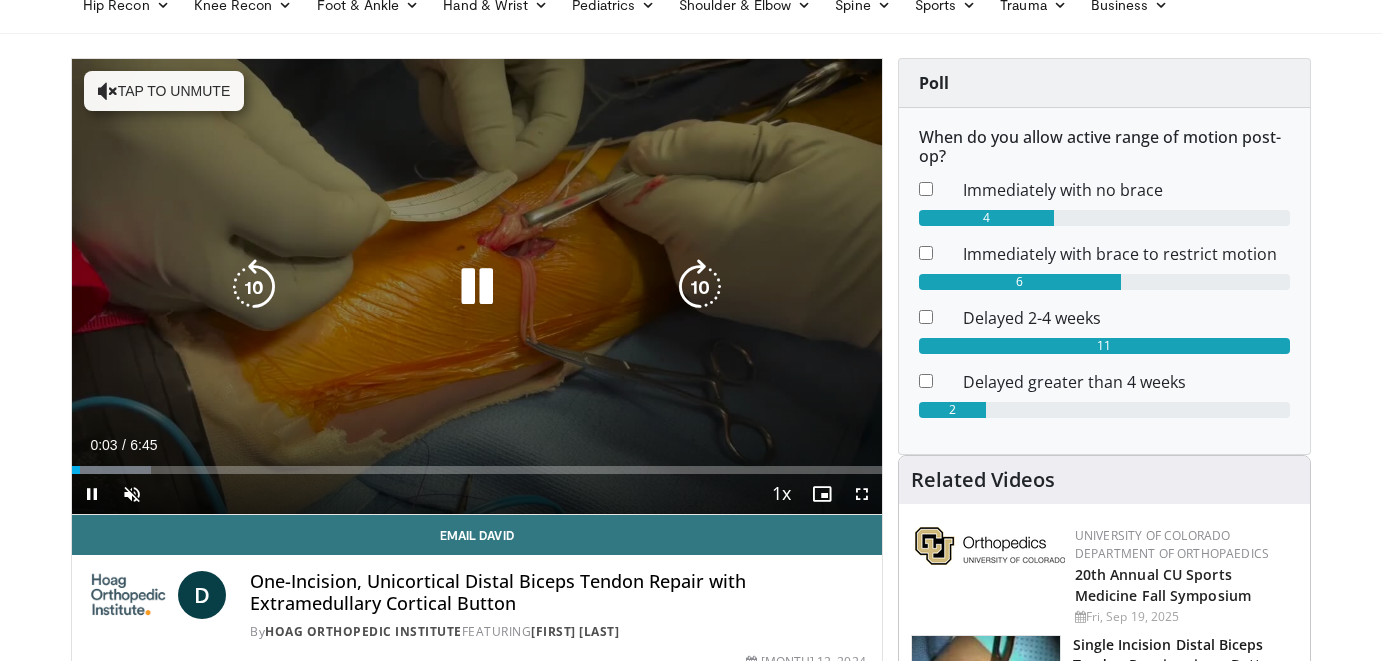 scroll, scrollTop: 103, scrollLeft: 0, axis: vertical 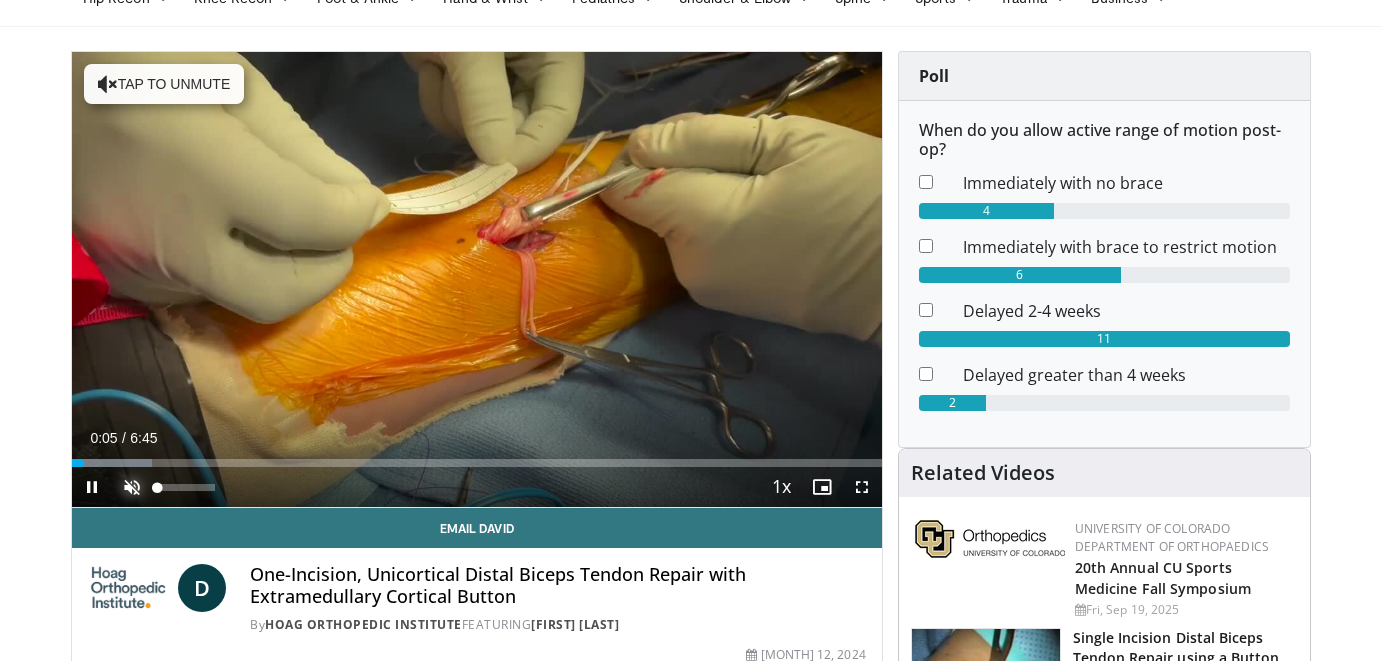 click at bounding box center (132, 487) 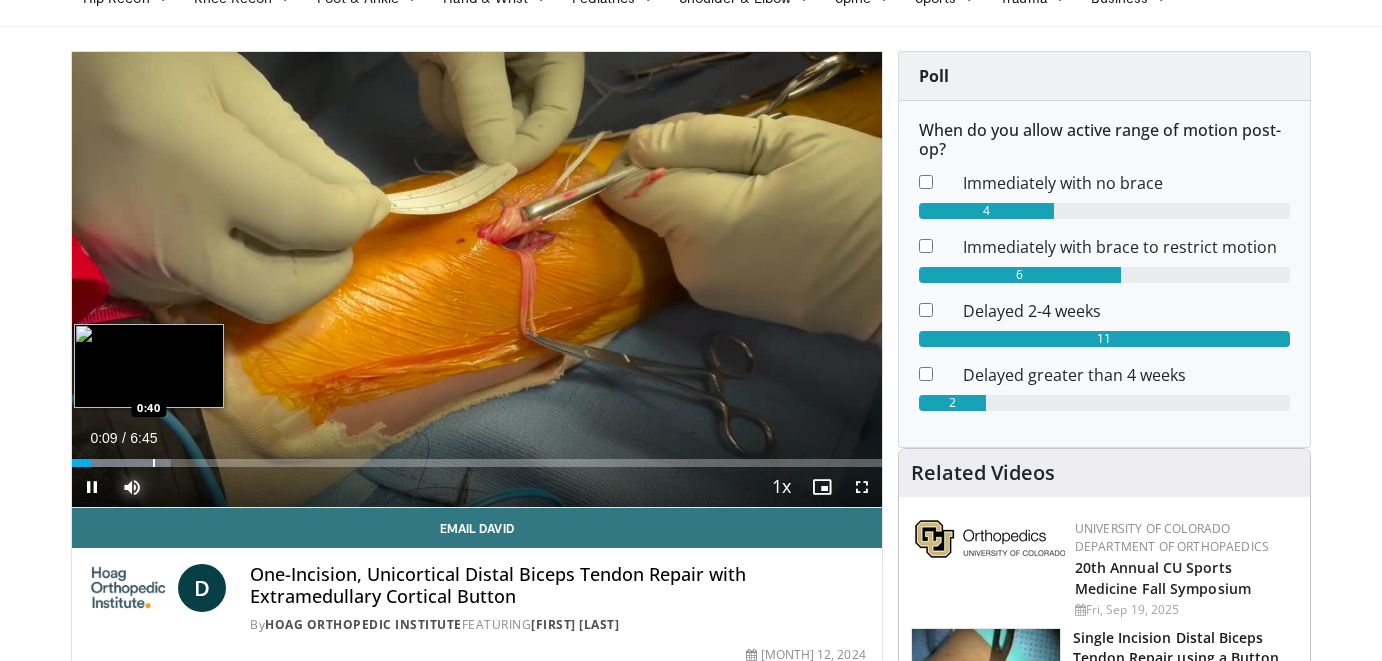 click at bounding box center (154, 463) 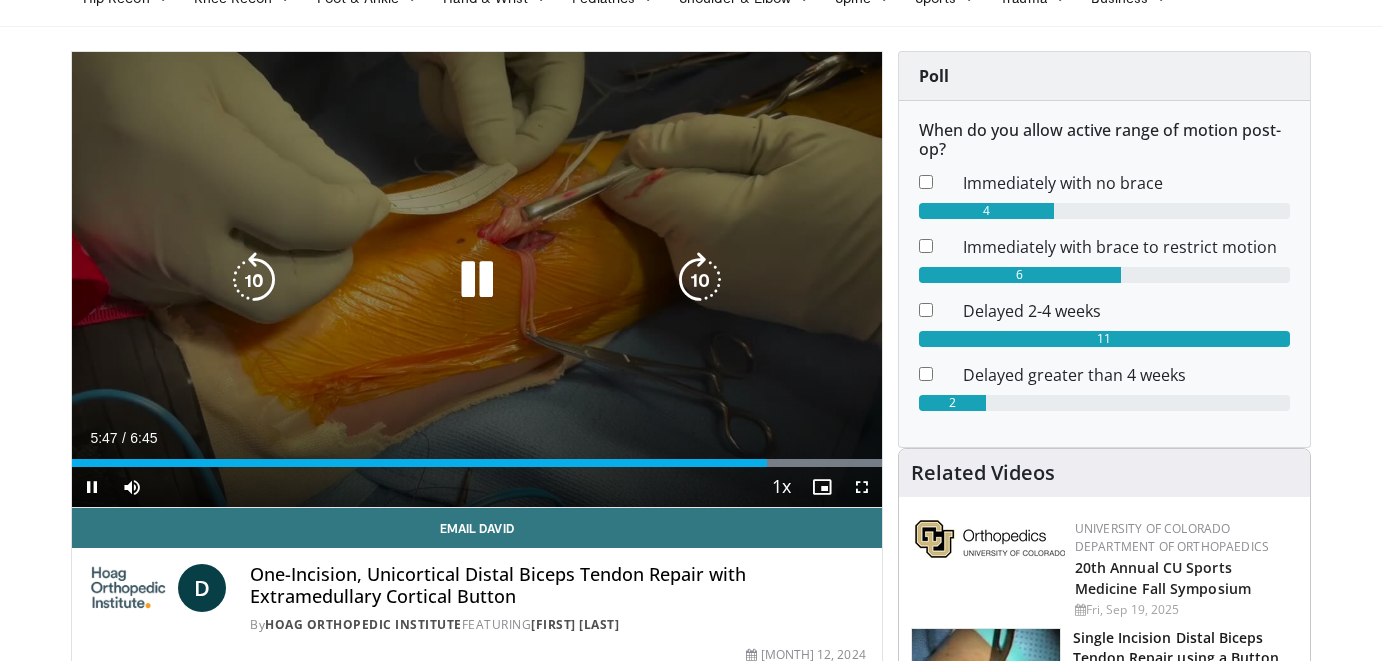 click on "10 seconds
Tap to unmute" at bounding box center (477, 279) 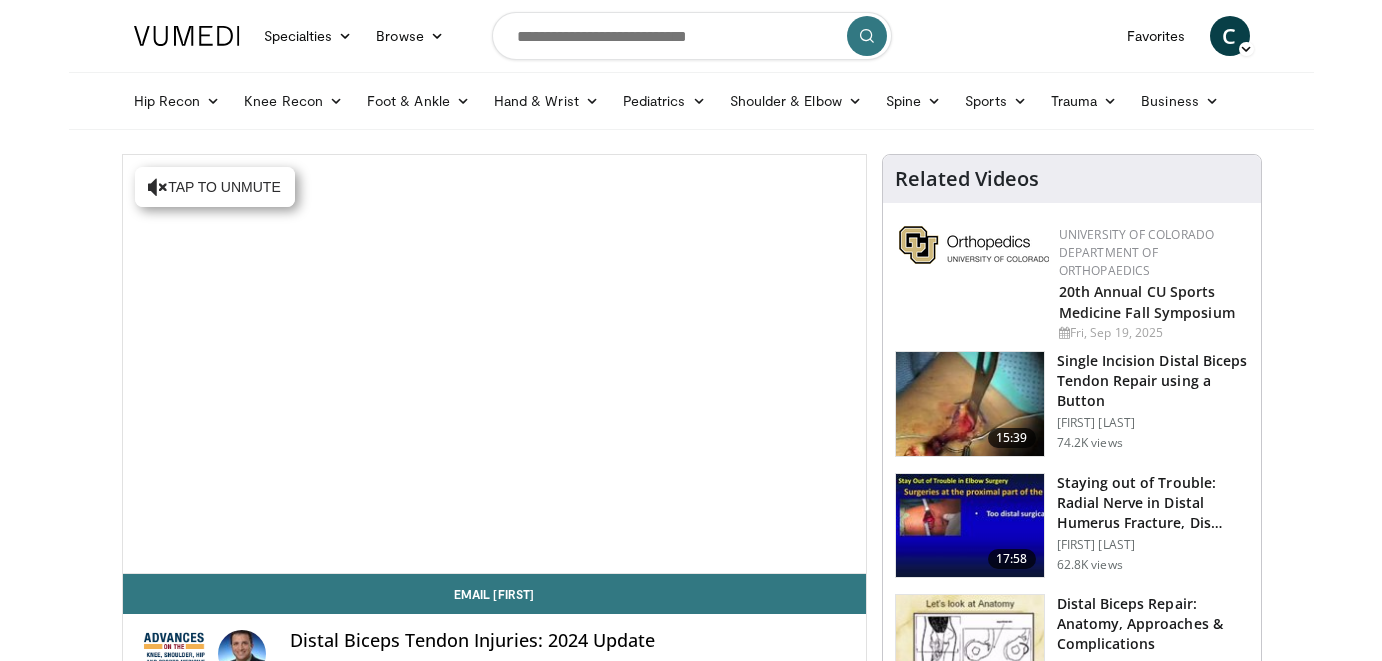 scroll, scrollTop: 0, scrollLeft: 0, axis: both 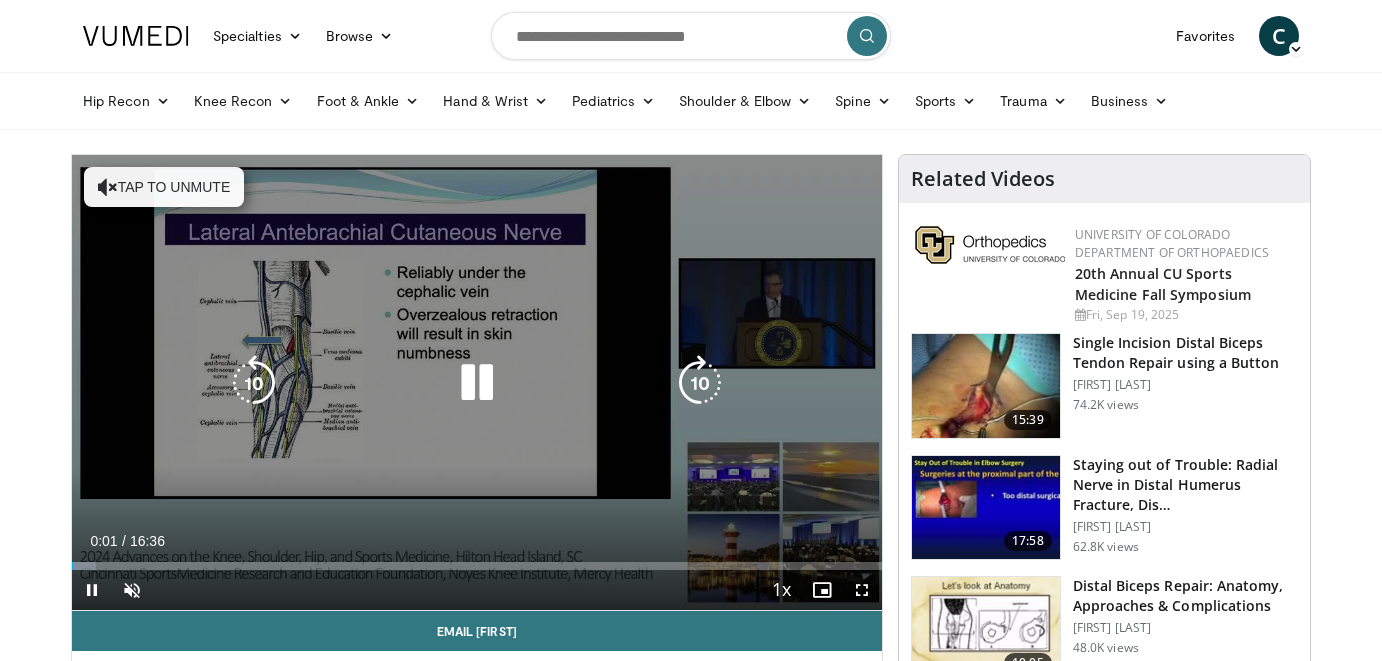 click on "10 seconds
Tap to unmute" at bounding box center [477, 382] 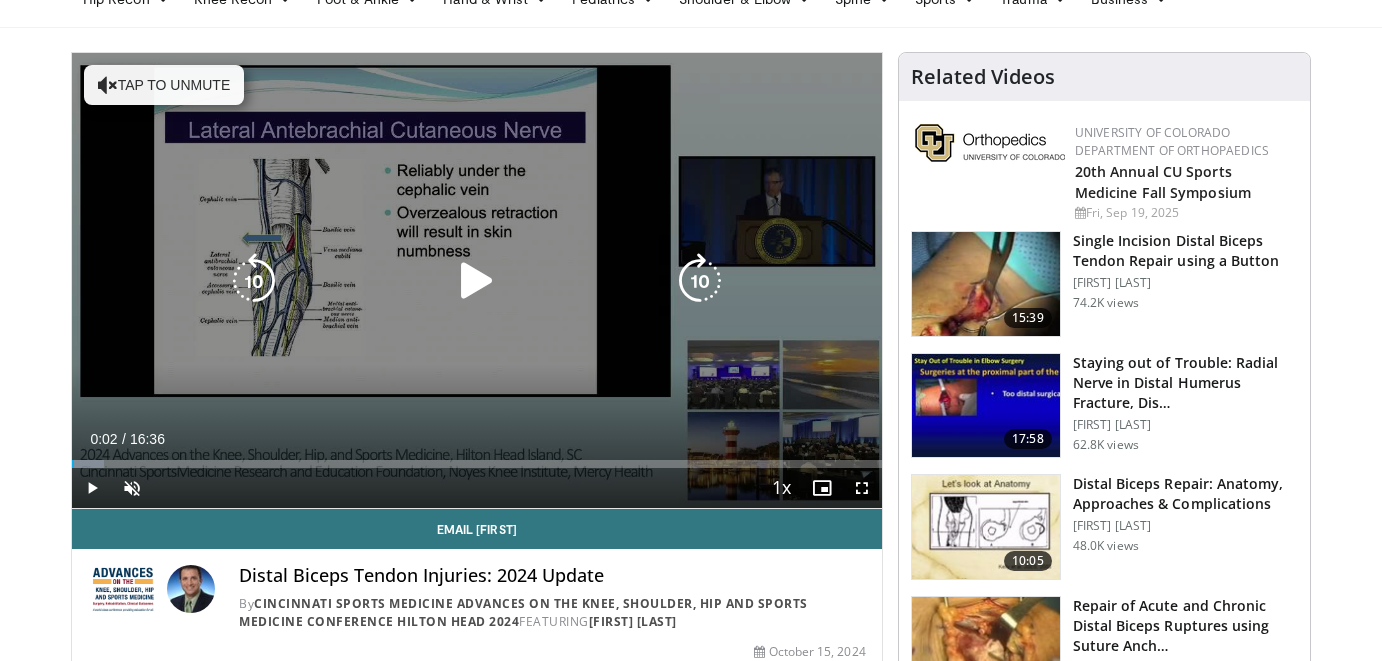 scroll, scrollTop: 100, scrollLeft: 0, axis: vertical 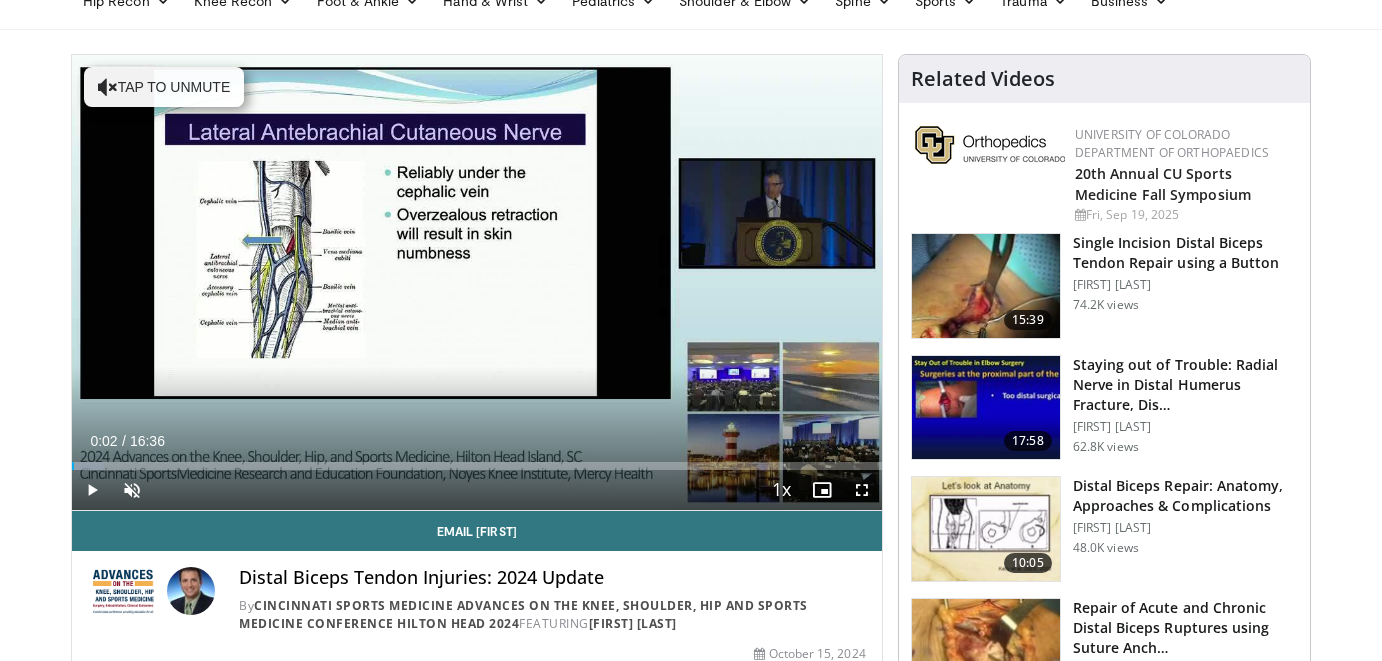 click on "10 seconds
Tap to unmute" at bounding box center (477, 282) 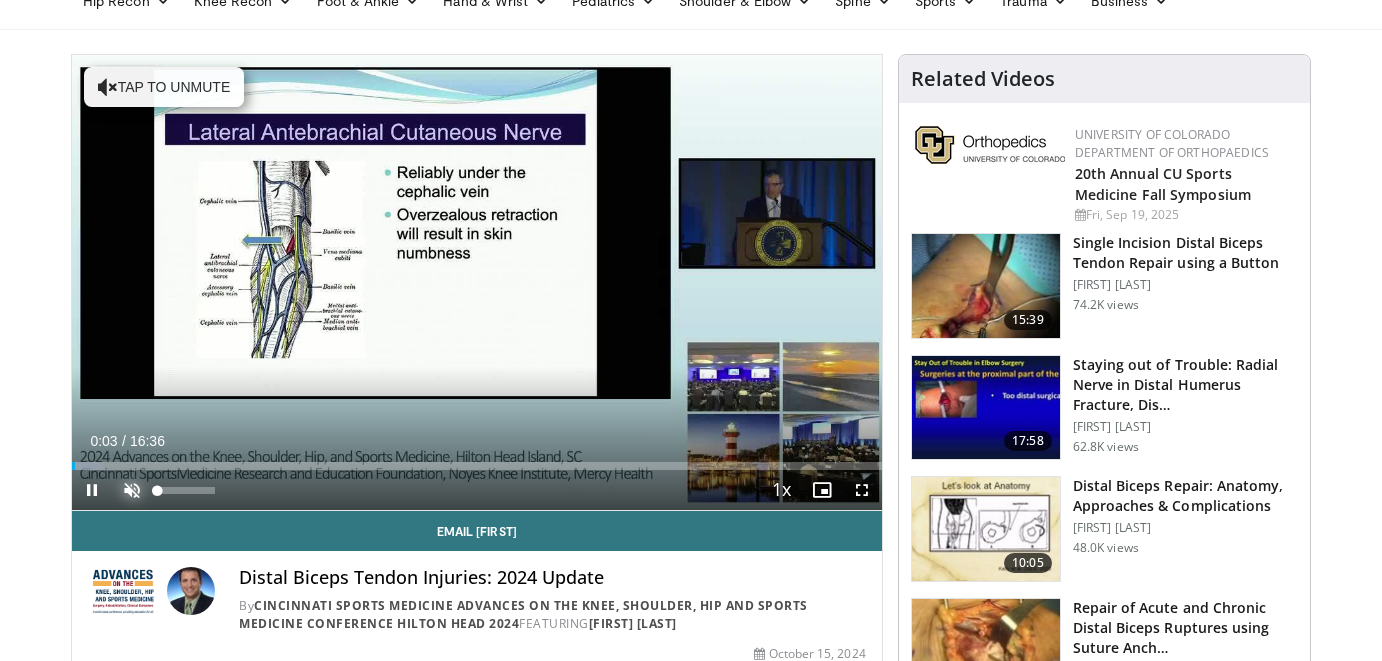click at bounding box center [132, 490] 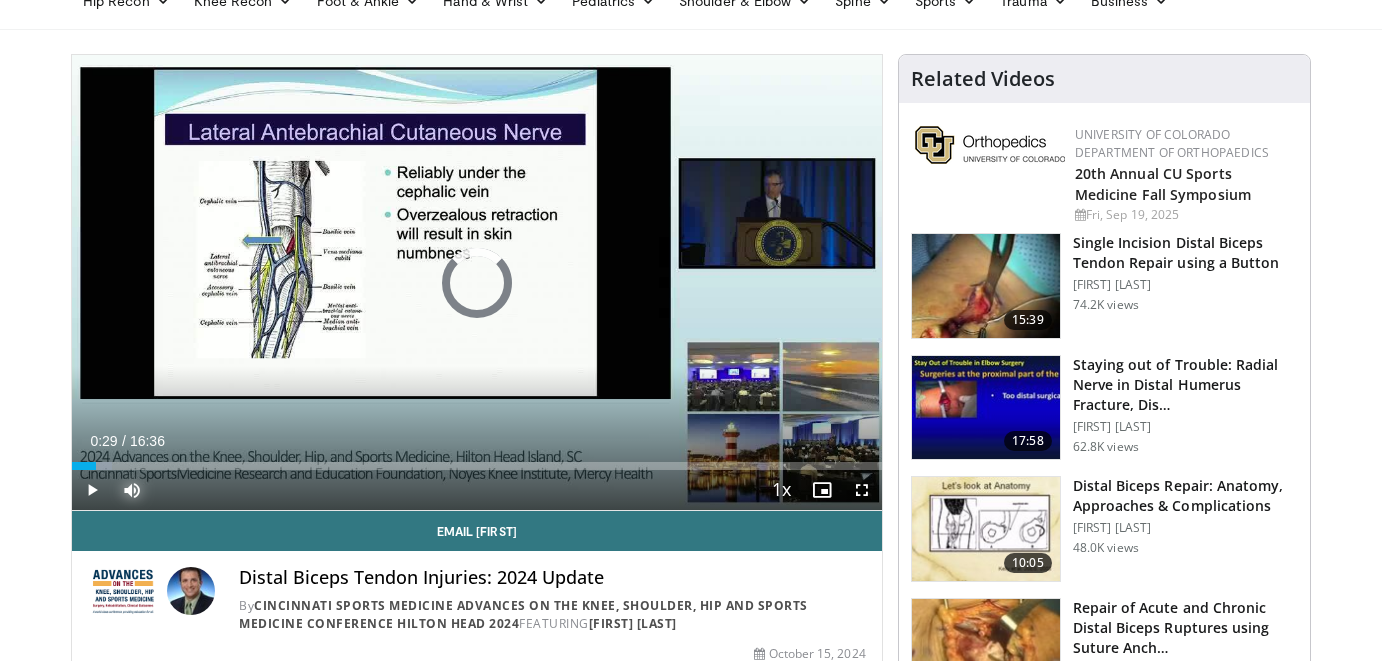 drag, startPoint x: 96, startPoint y: 464, endPoint x: 42, endPoint y: 462, distance: 54.037025 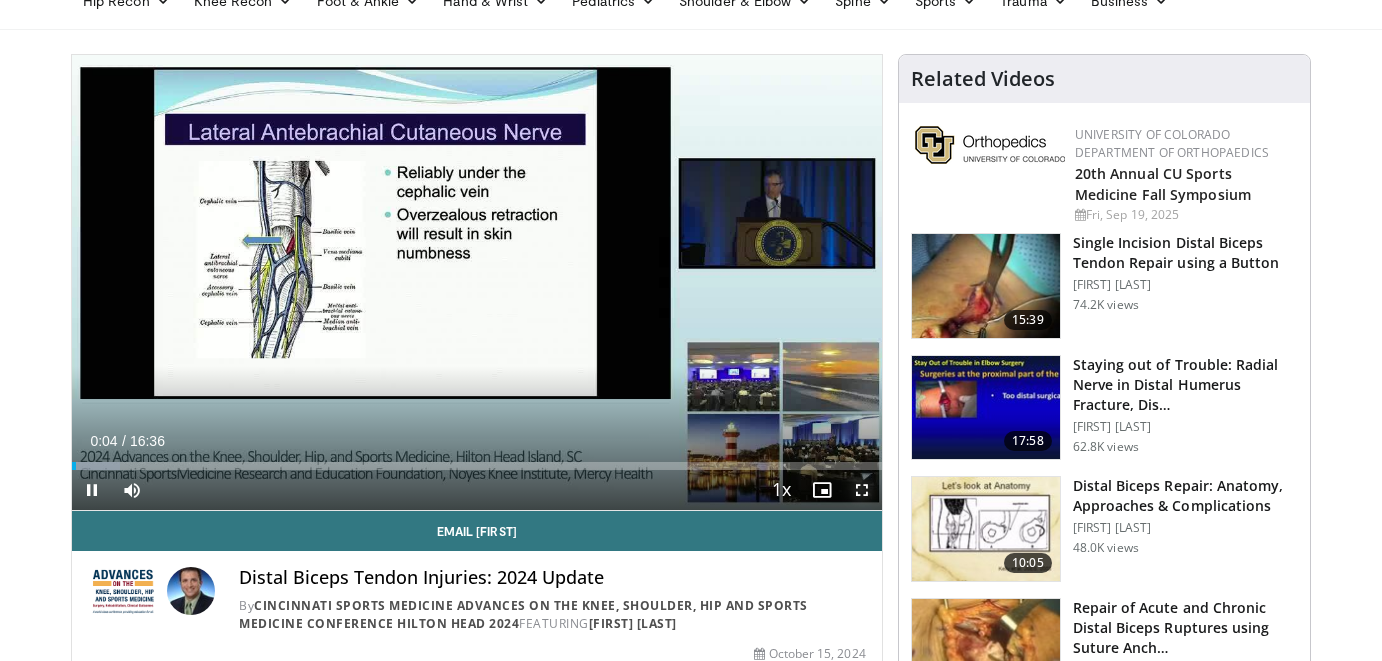 click at bounding box center (862, 490) 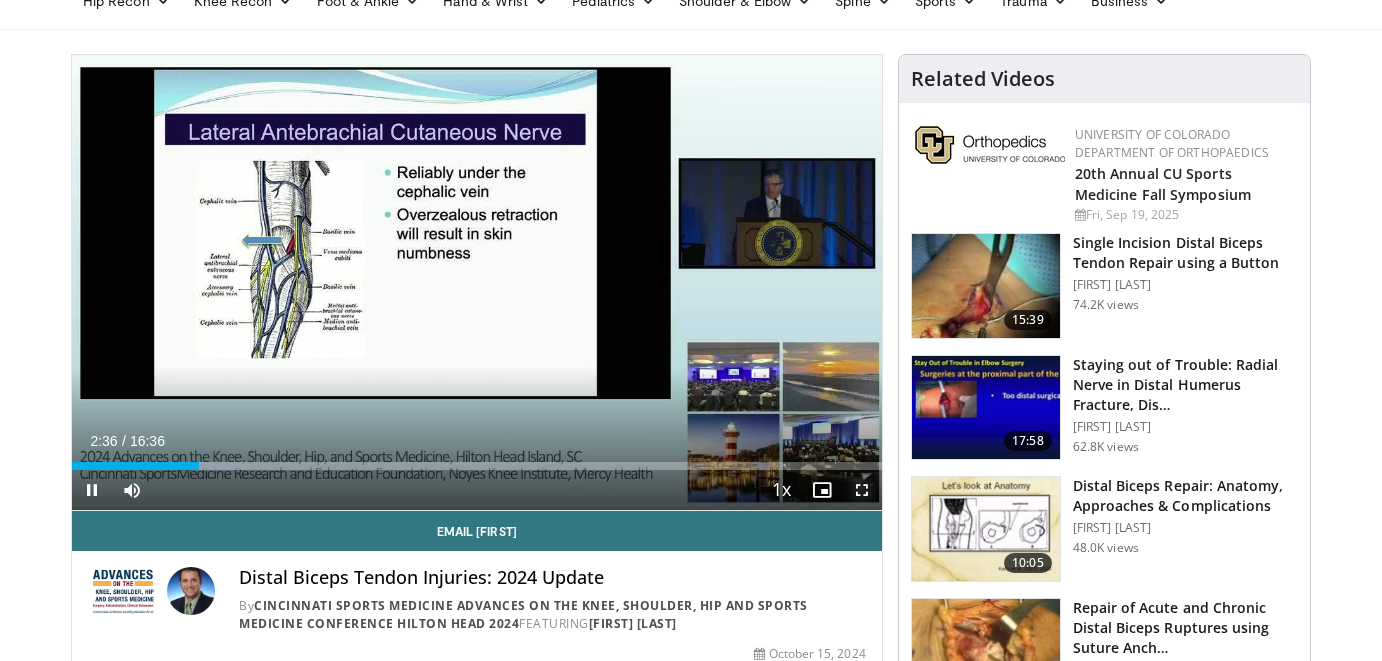 click at bounding box center (862, 490) 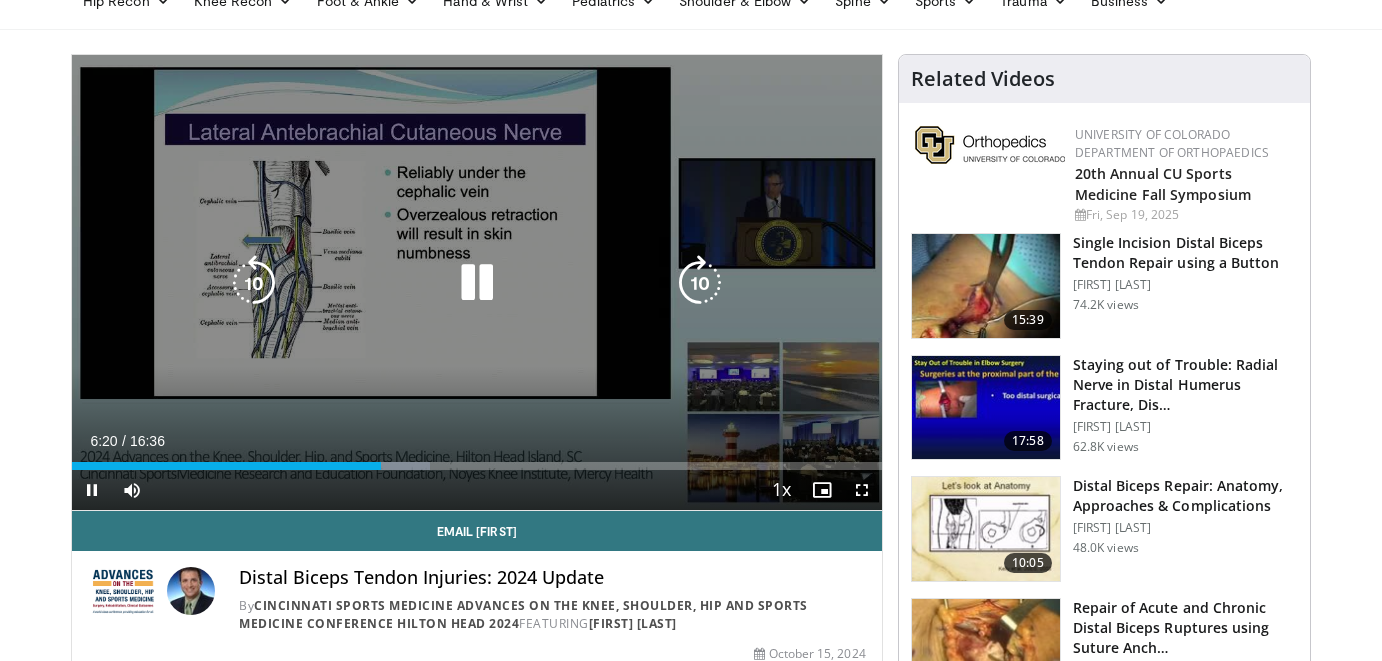 click on "10 seconds
Tap to unmute" at bounding box center [477, 282] 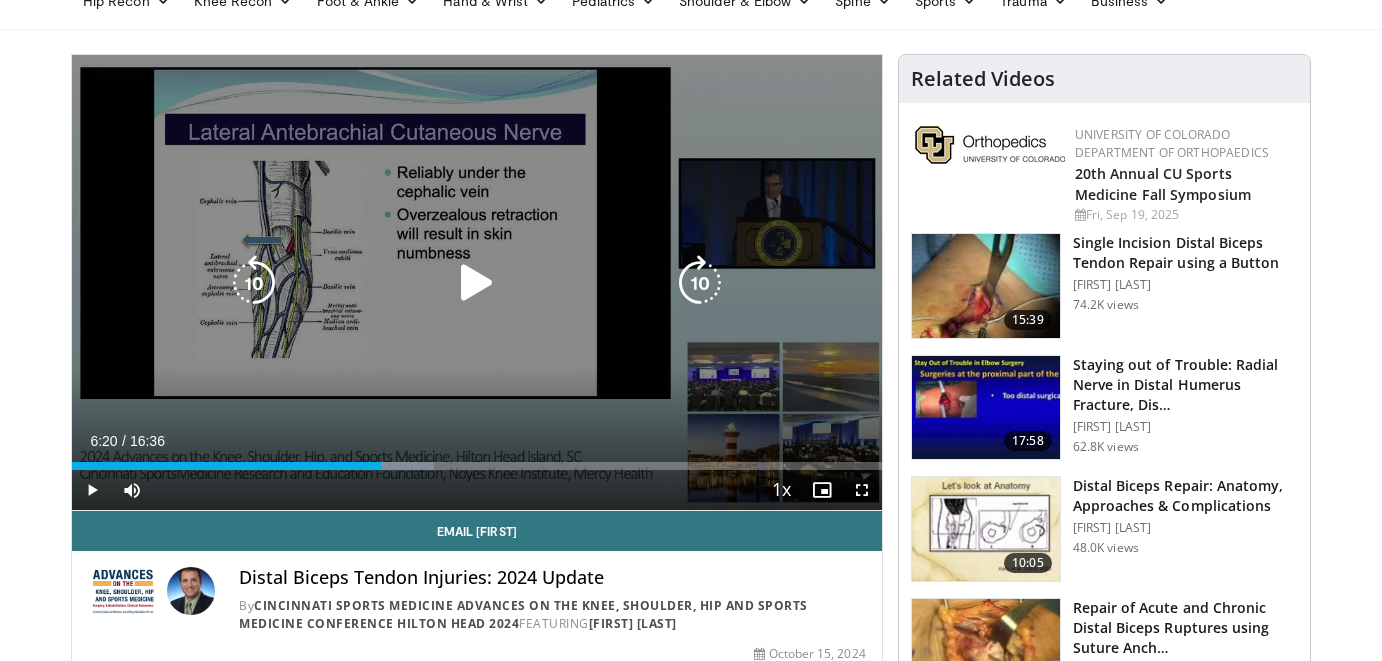 click on "10 seconds
Tap to unmute" at bounding box center (477, 282) 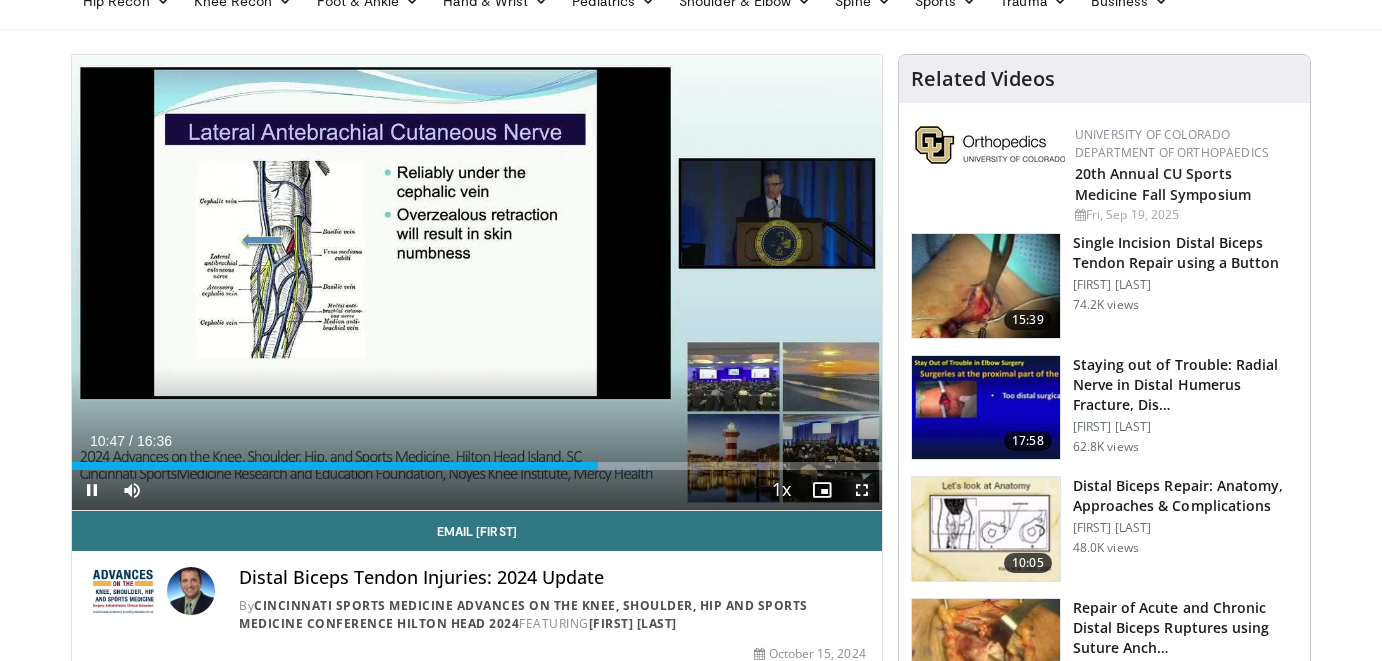 click at bounding box center [862, 490] 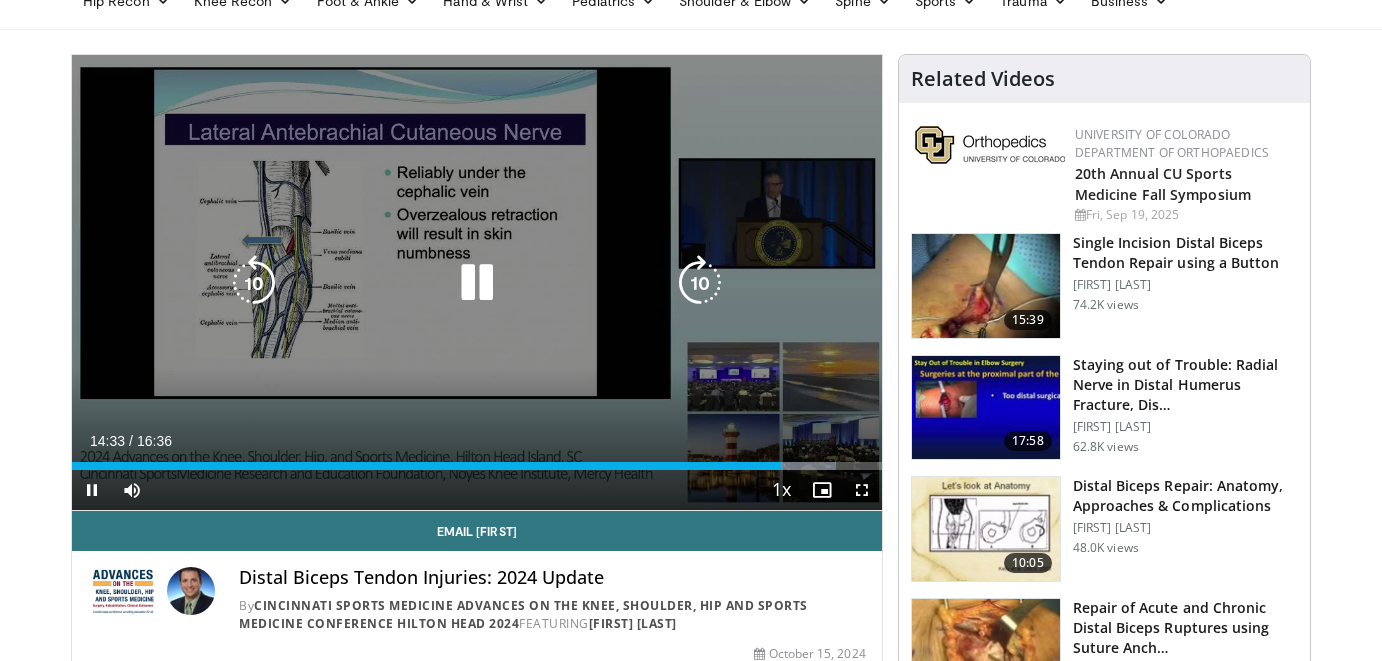 click on "10 seconds
Tap to unmute" at bounding box center [477, 282] 